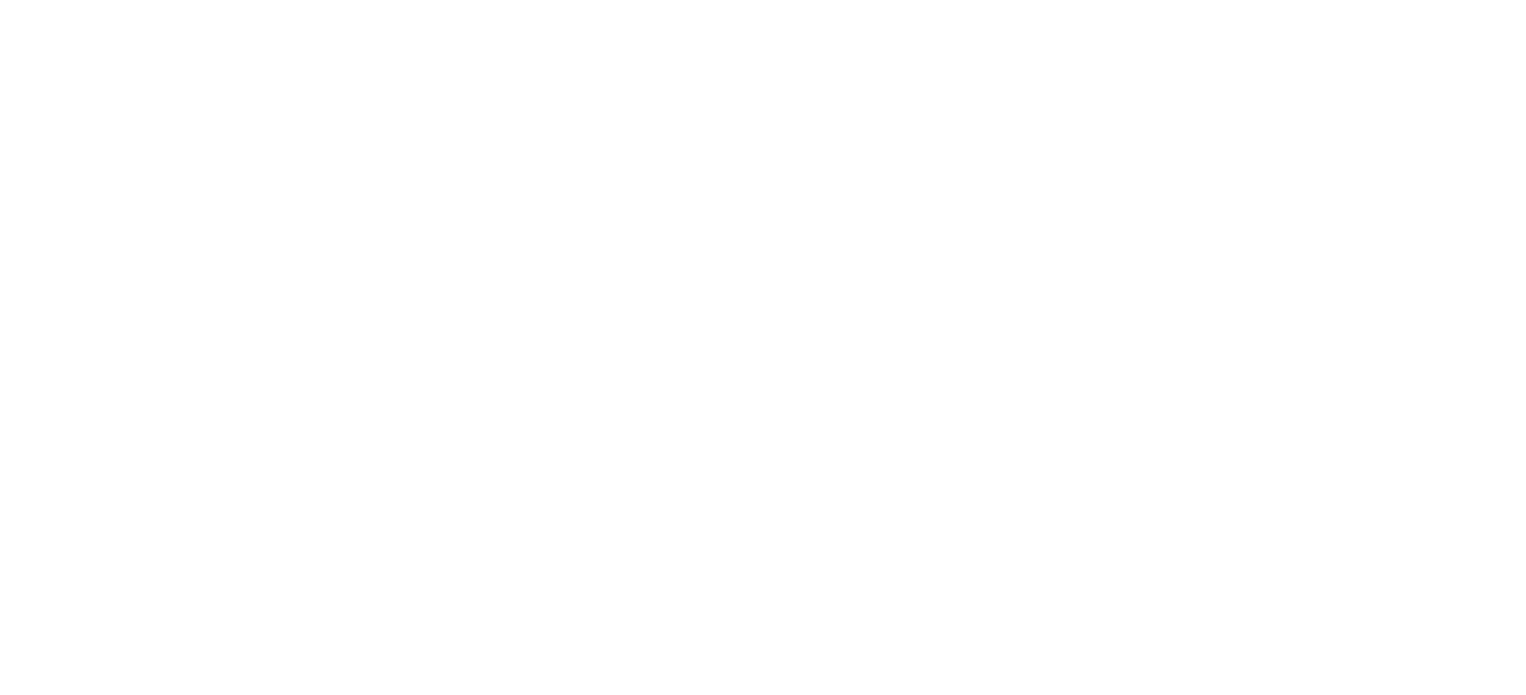 scroll, scrollTop: 0, scrollLeft: 0, axis: both 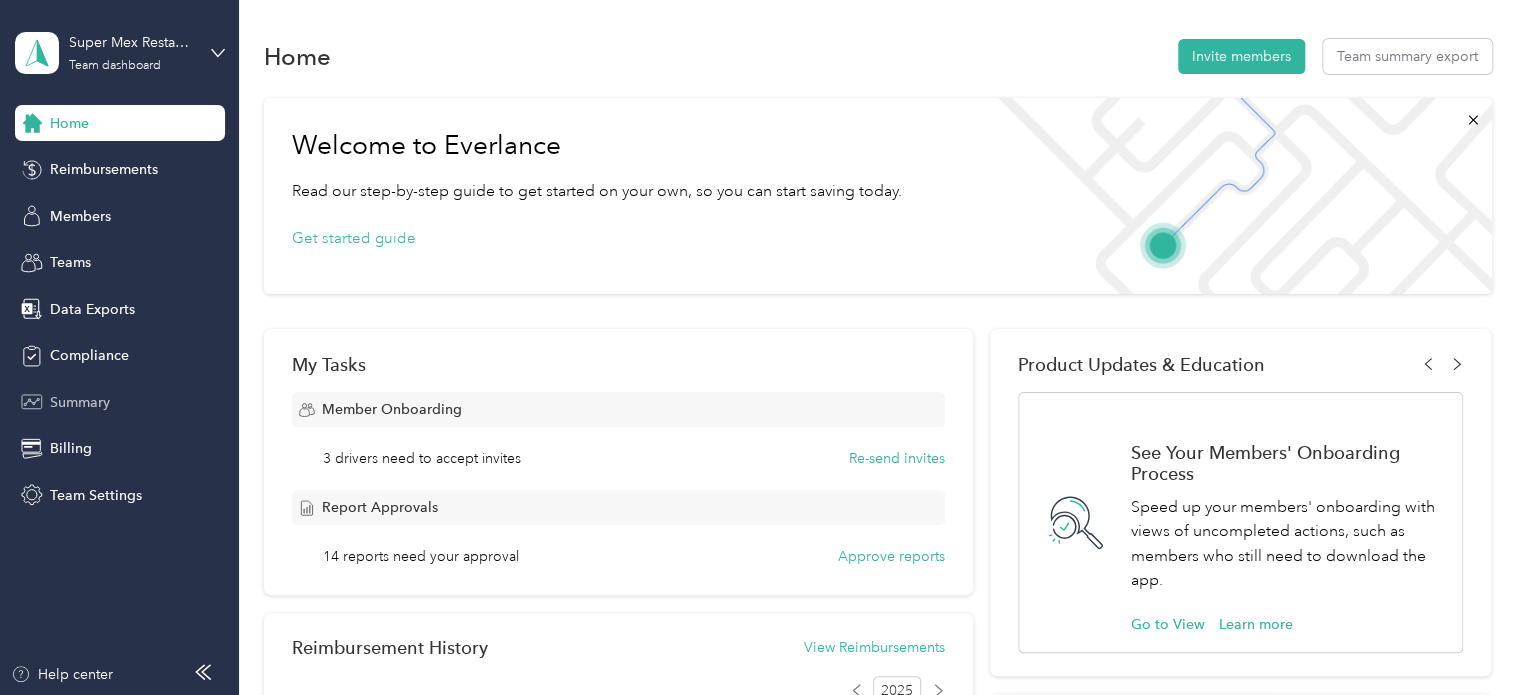 click on "Summary" at bounding box center [80, 402] 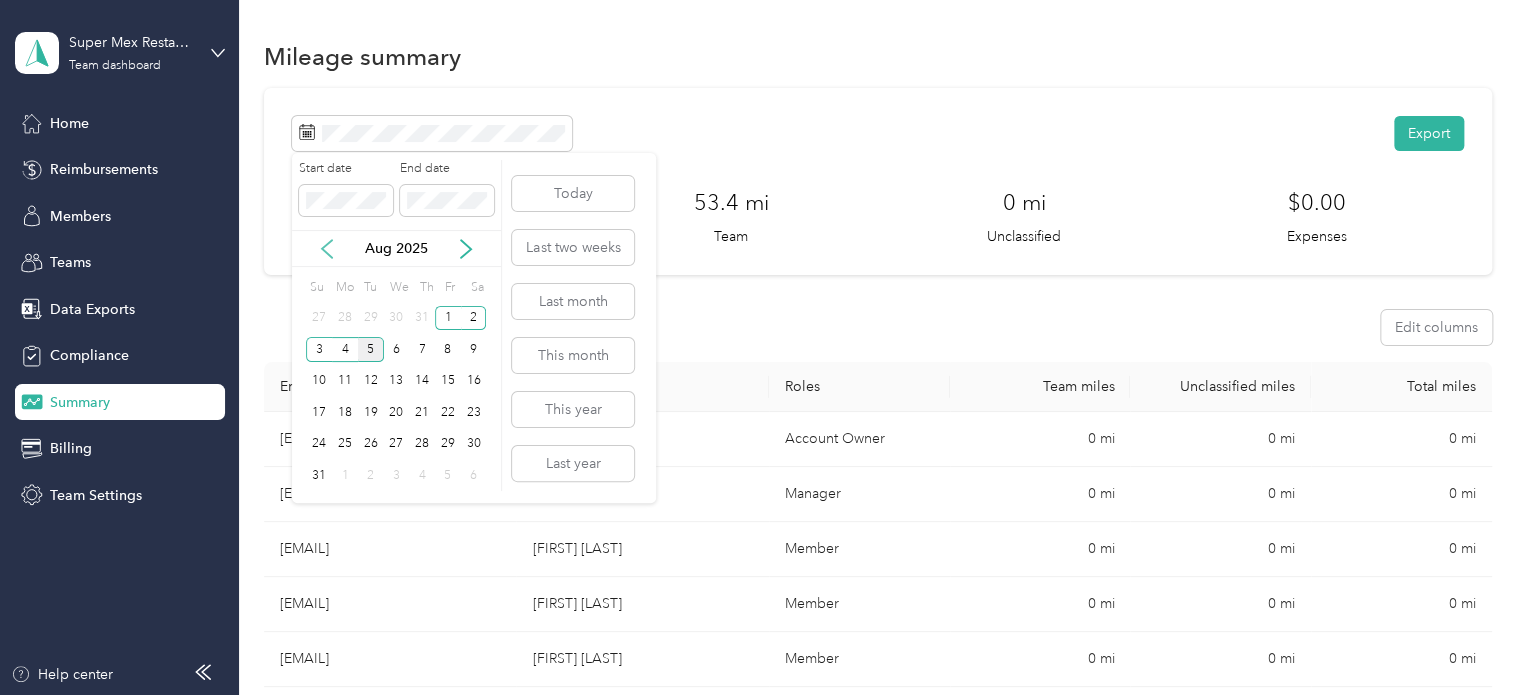click 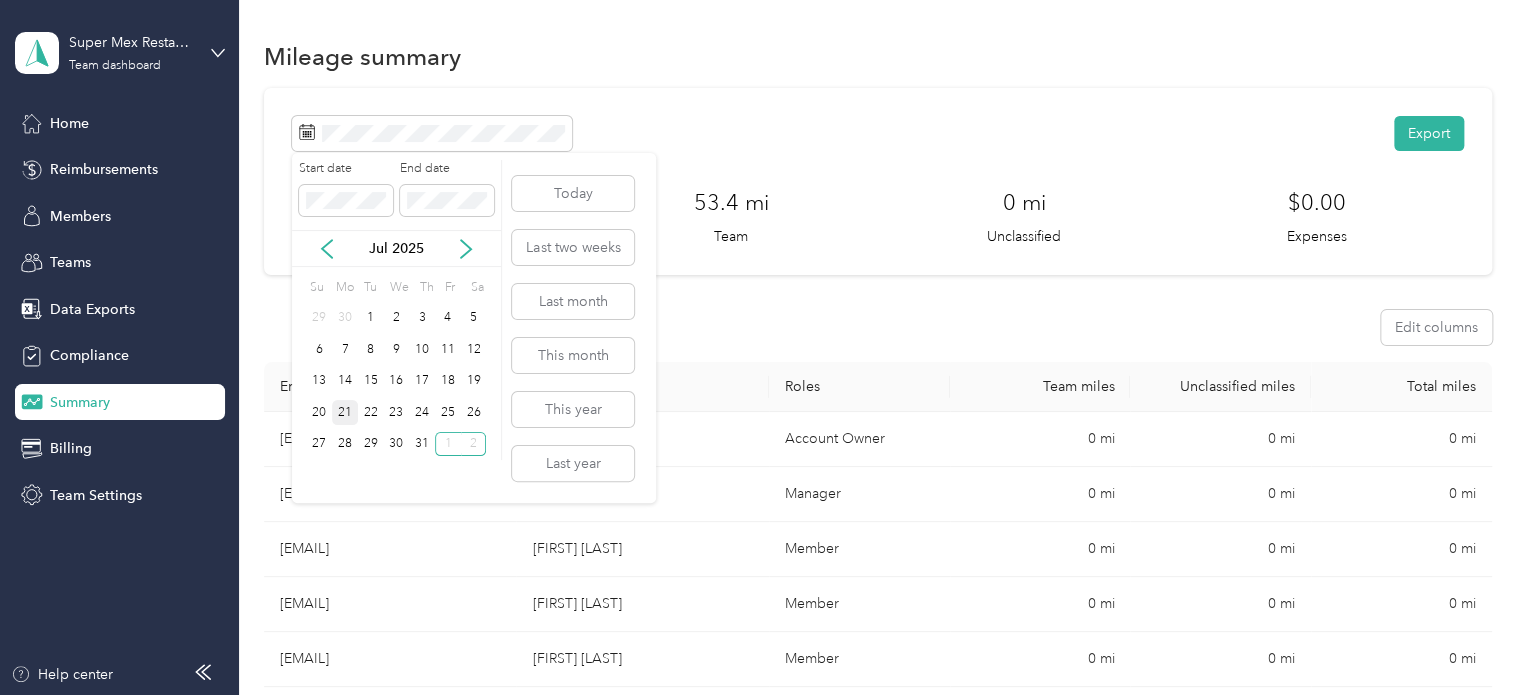 click on "21" at bounding box center [345, 412] 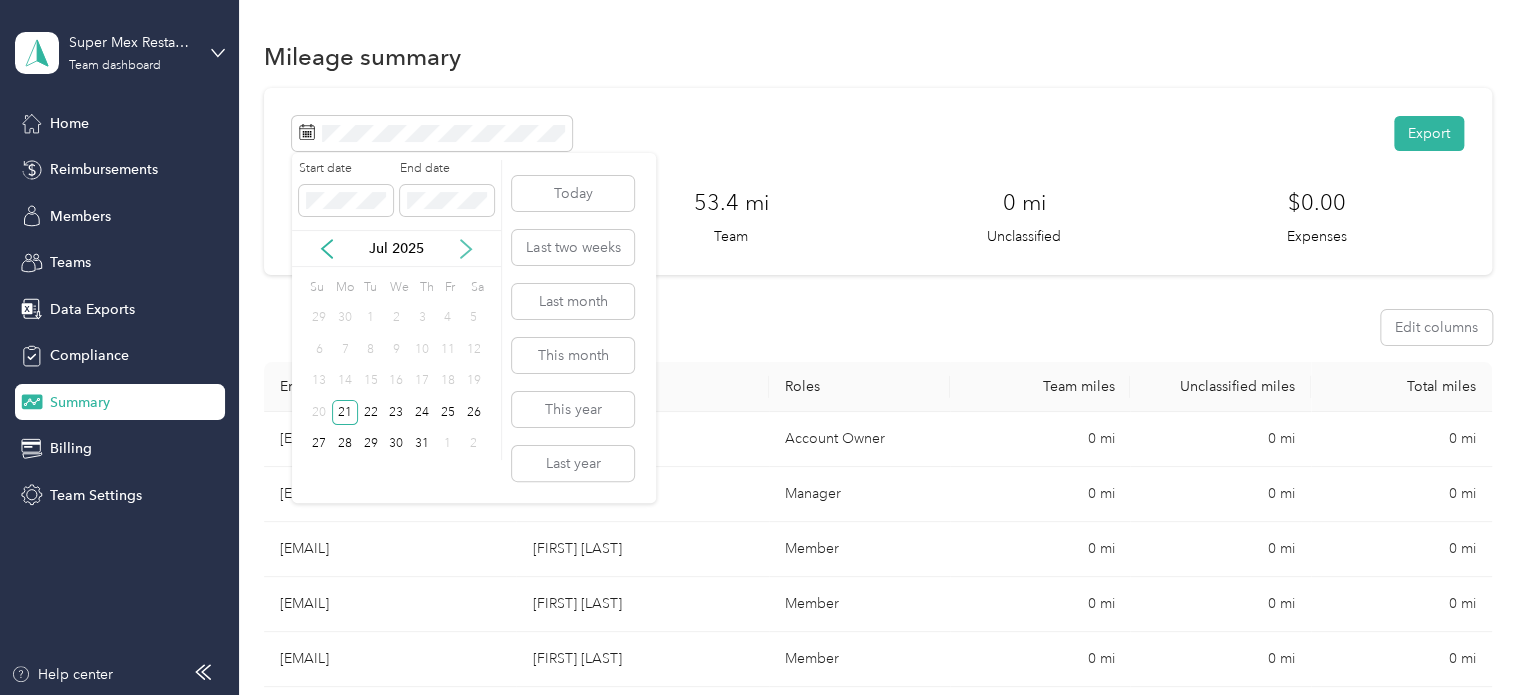 click 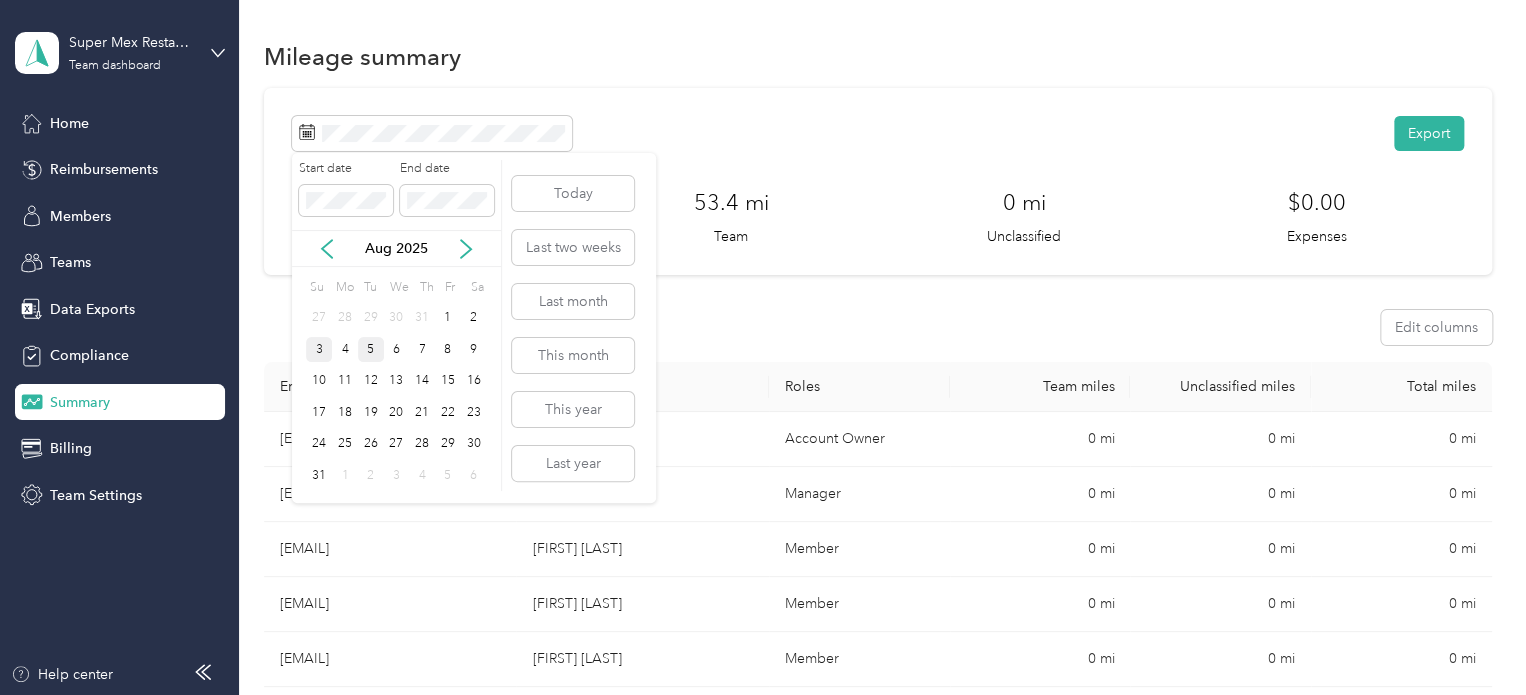 click on "3" at bounding box center (319, 349) 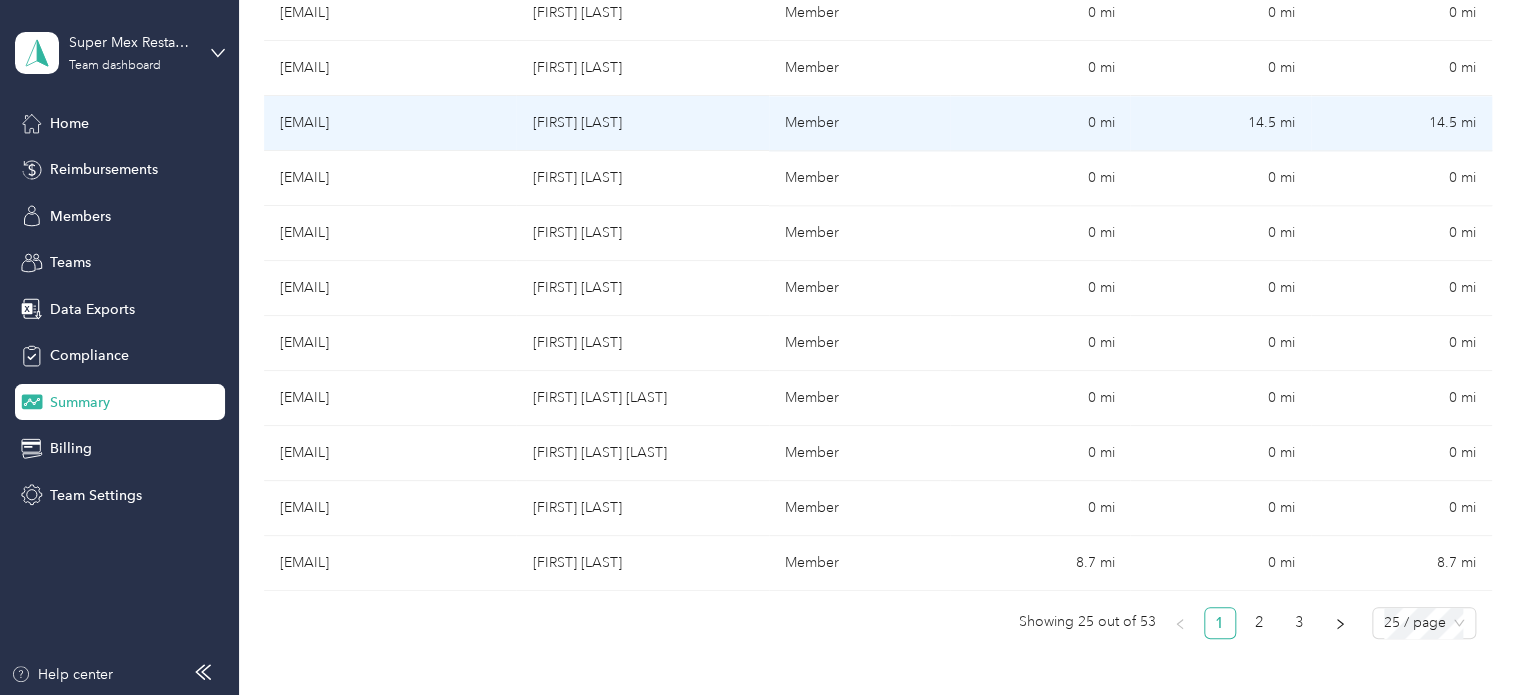 scroll, scrollTop: 1200, scrollLeft: 0, axis: vertical 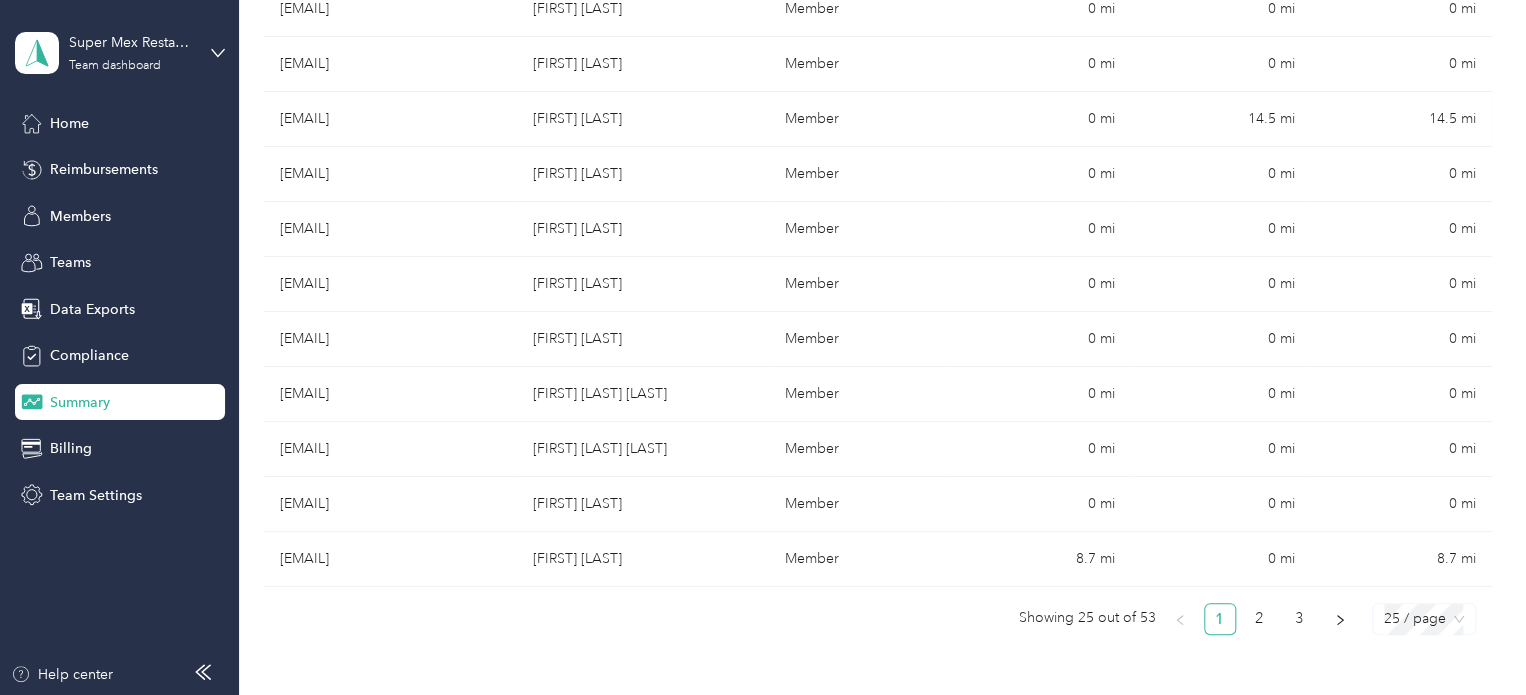 click on "25 / page" at bounding box center [1424, 619] 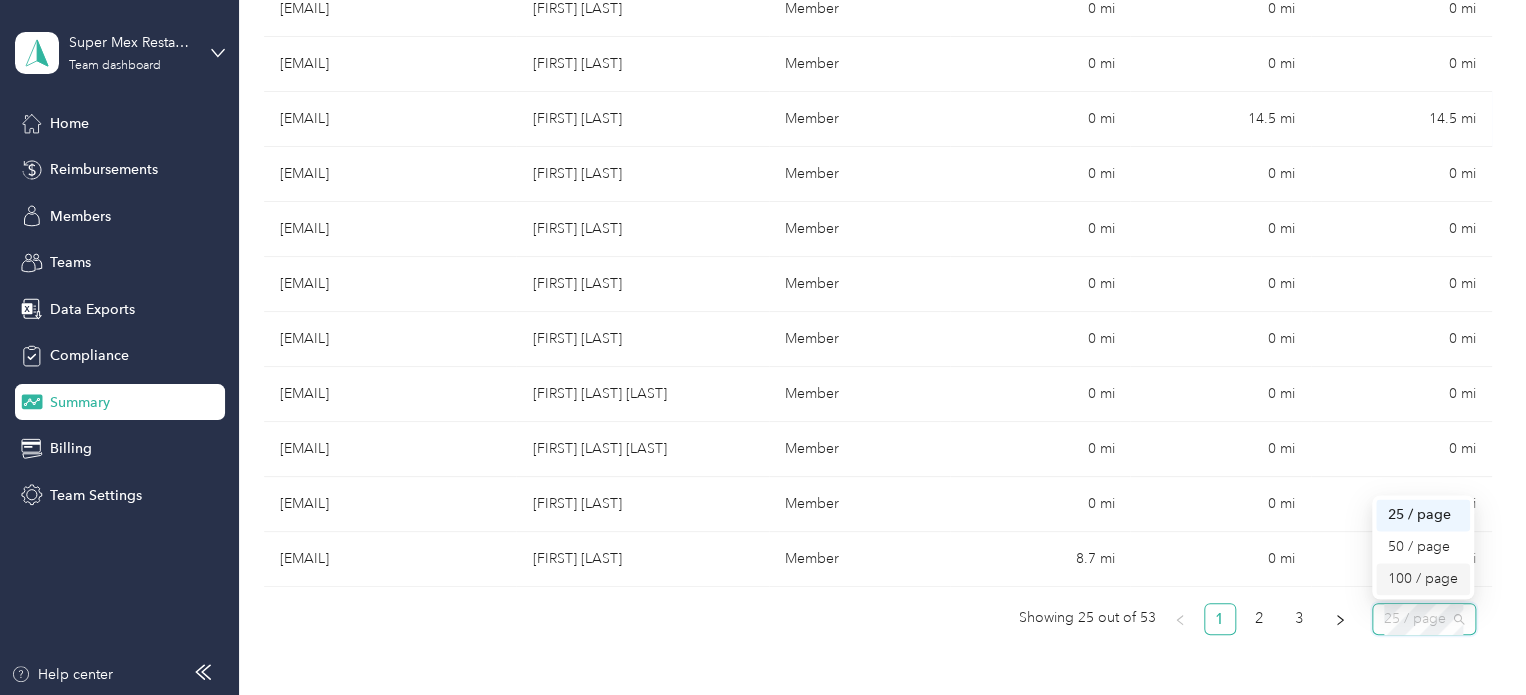 click on "100 / page" at bounding box center [1423, 579] 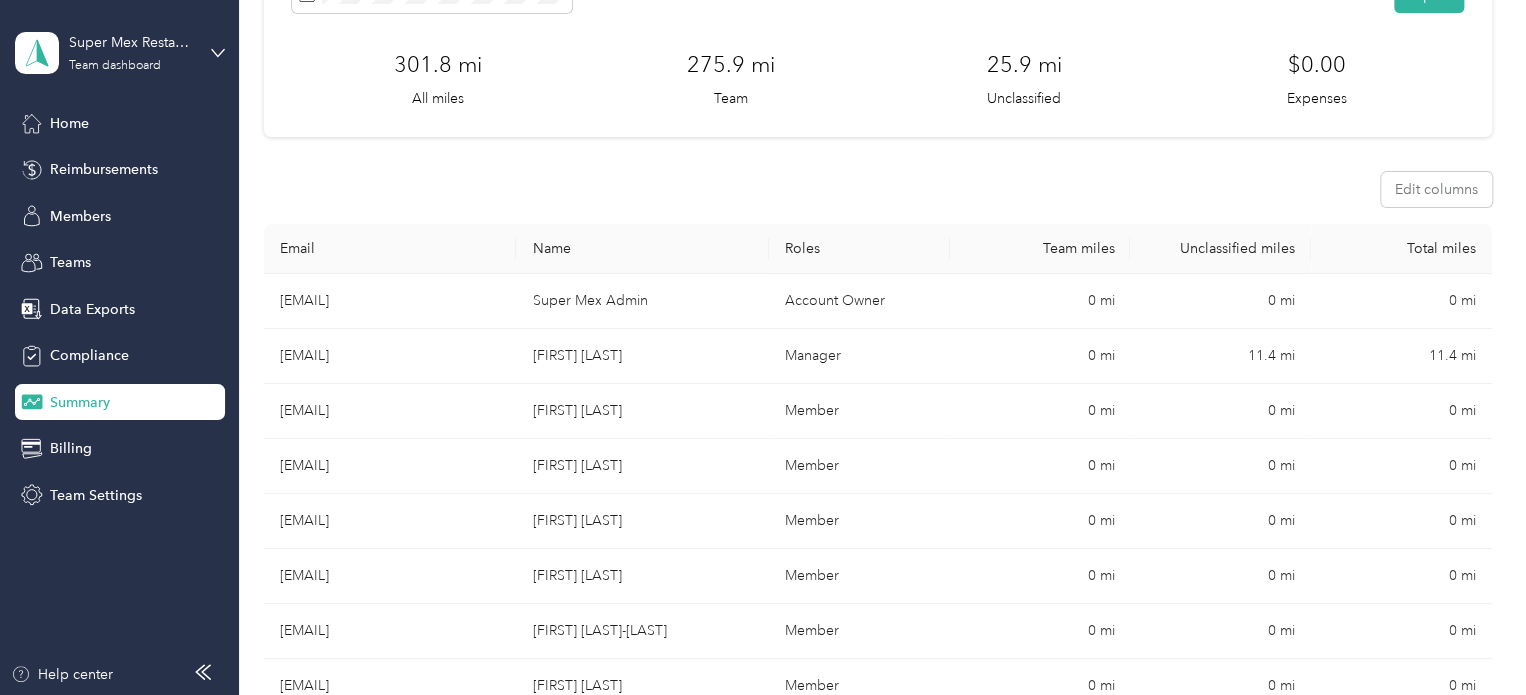 scroll, scrollTop: 300, scrollLeft: 0, axis: vertical 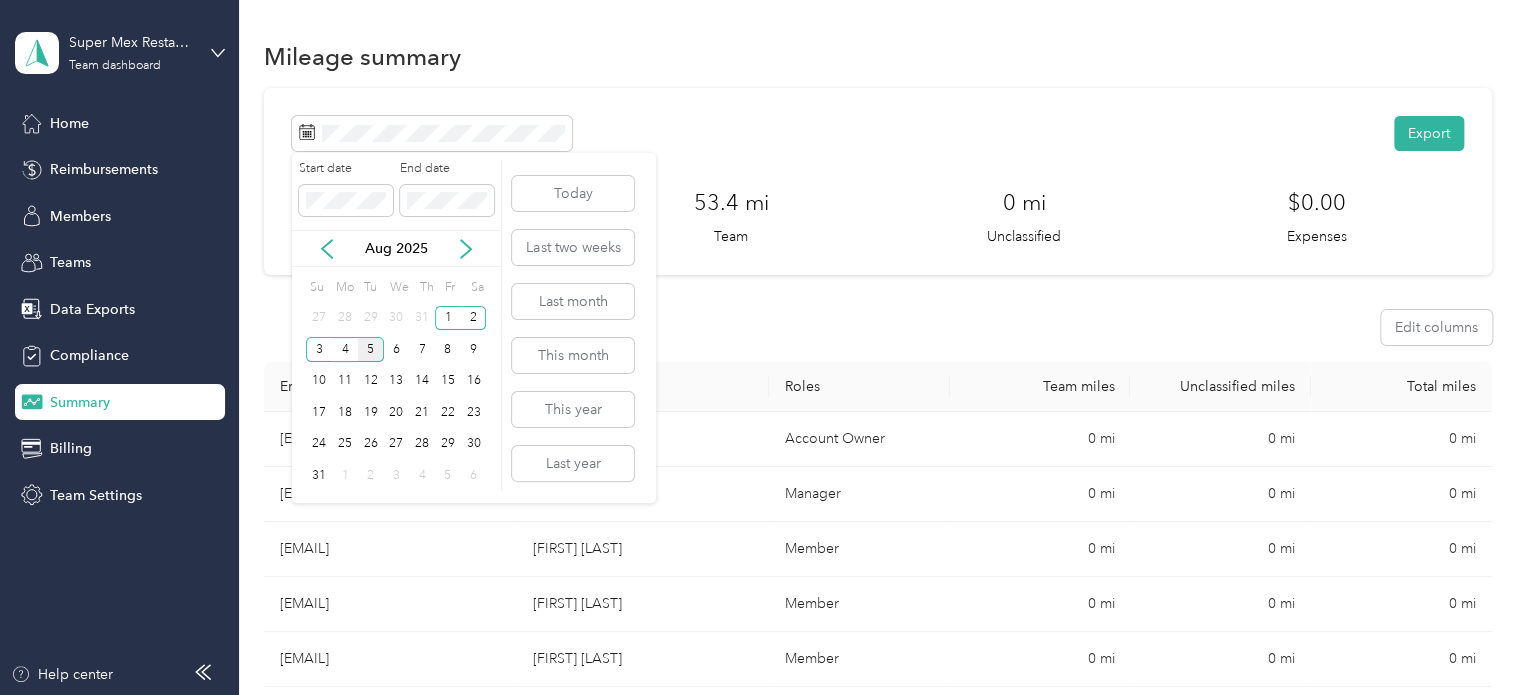 click on "Aug 2025" at bounding box center (396, 248) 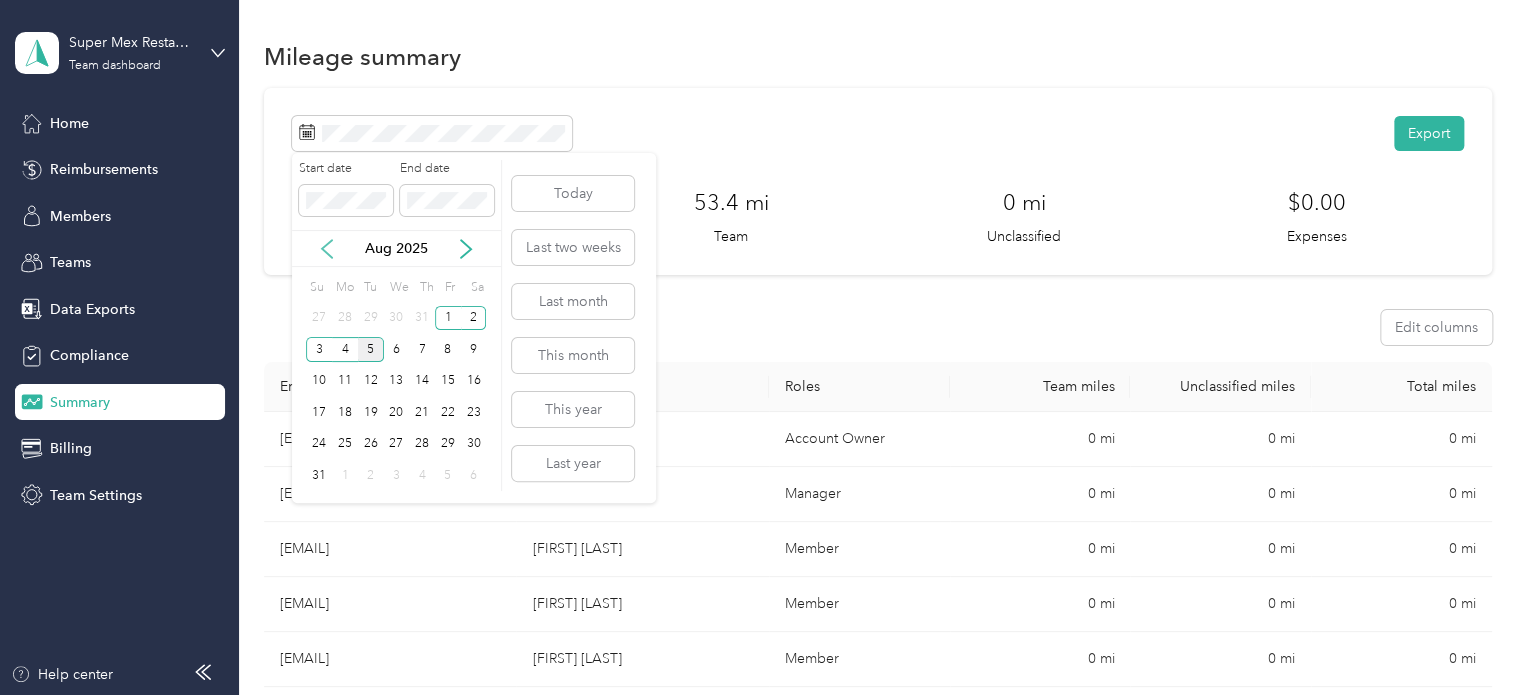 click 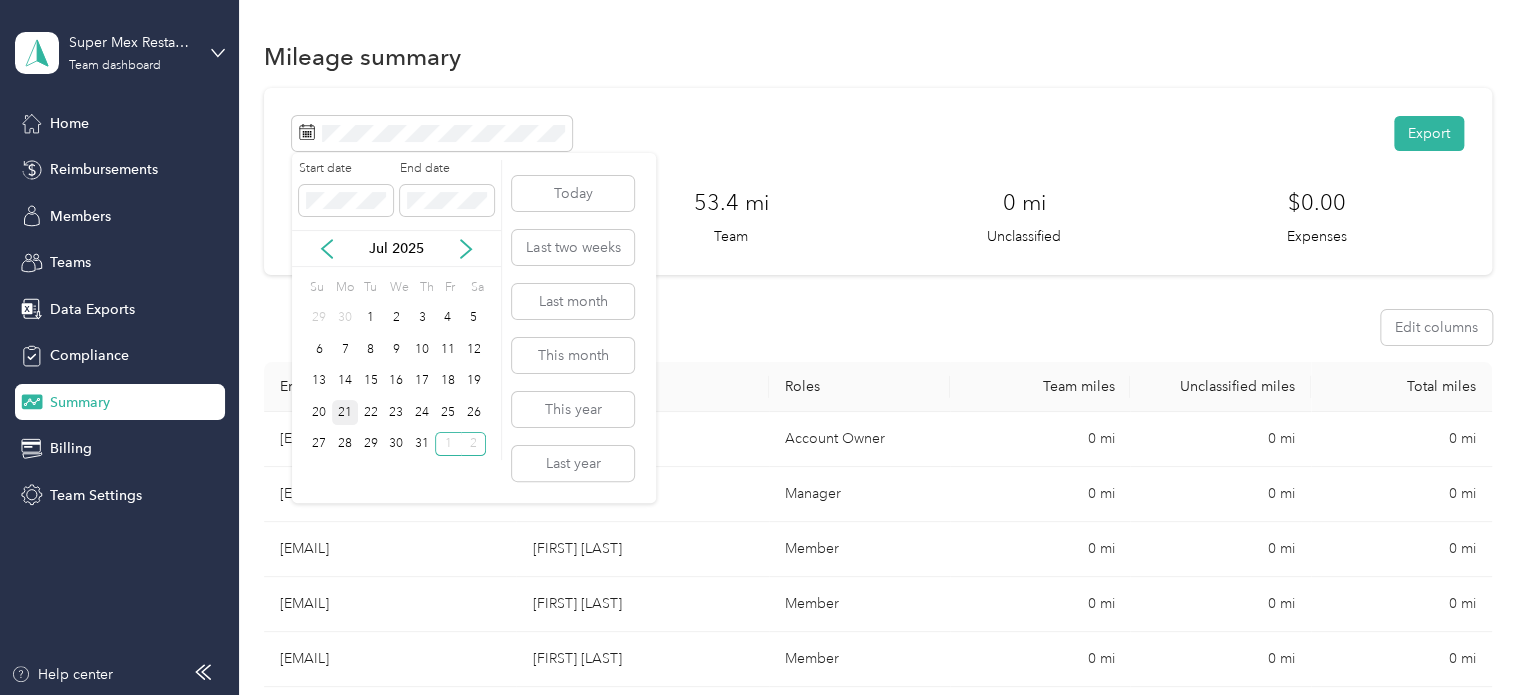 click on "21" at bounding box center (345, 412) 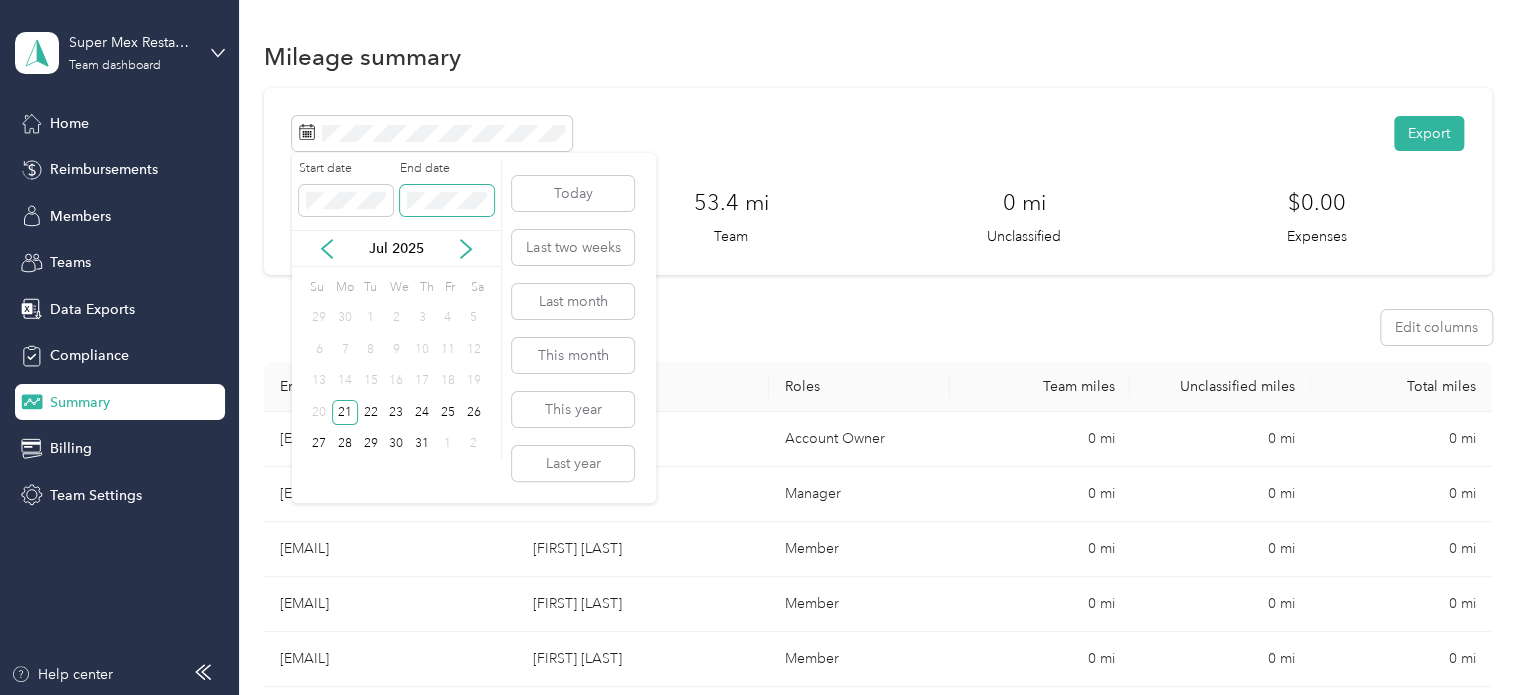 click at bounding box center (447, 201) 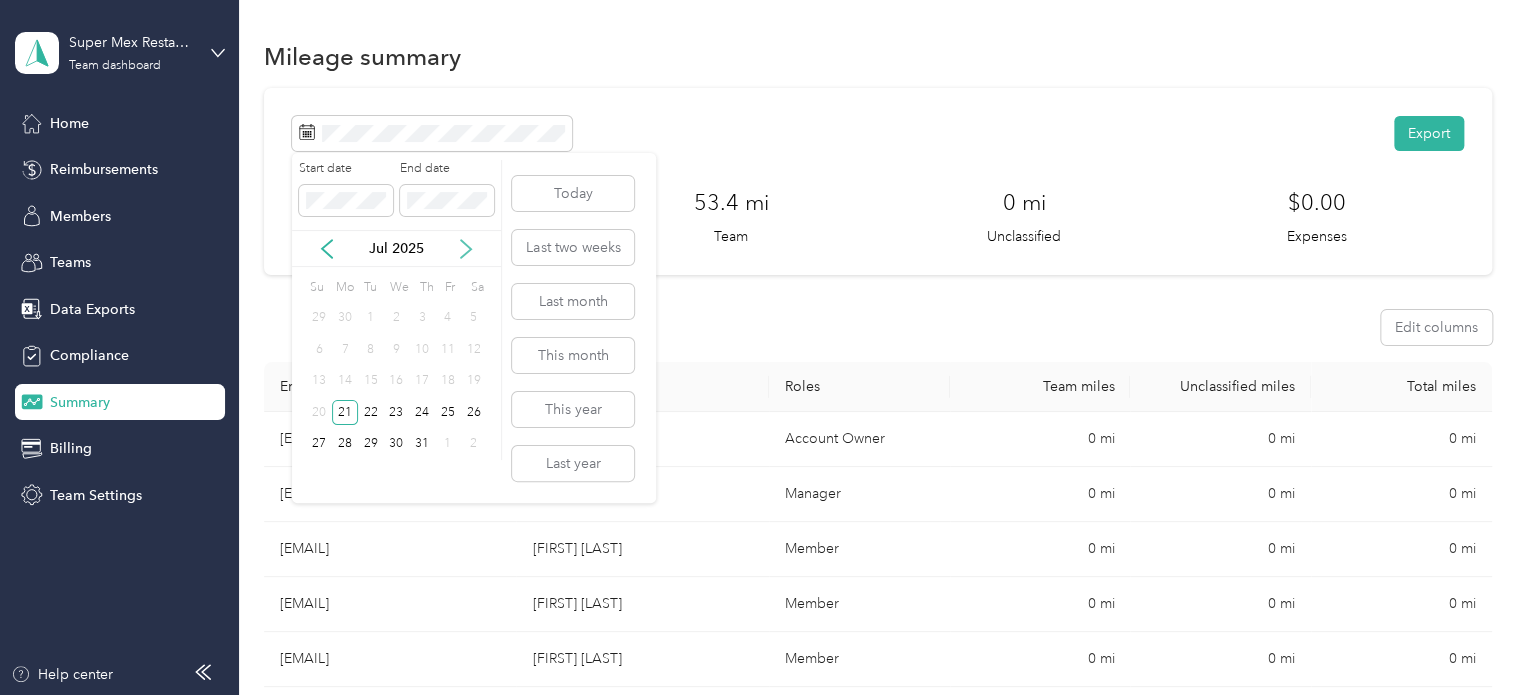 click 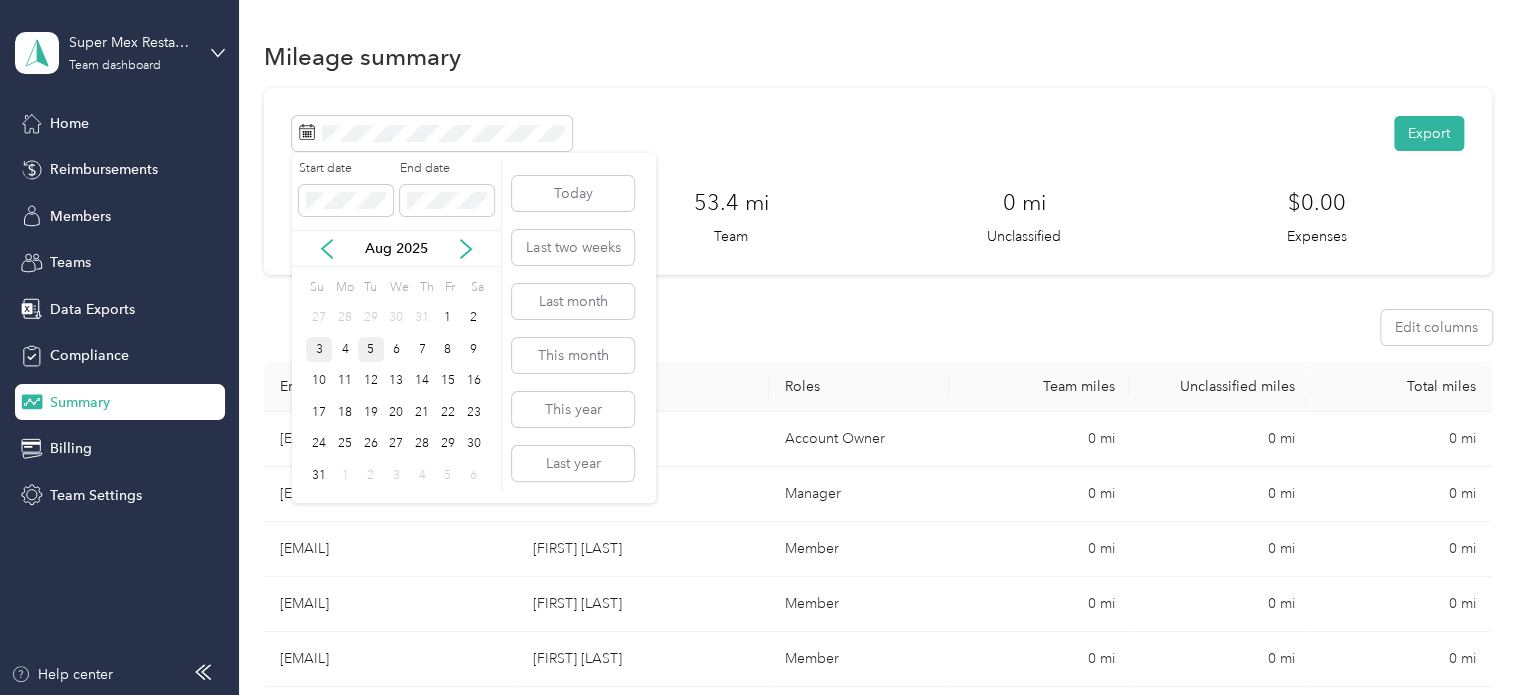 click on "3" at bounding box center (319, 349) 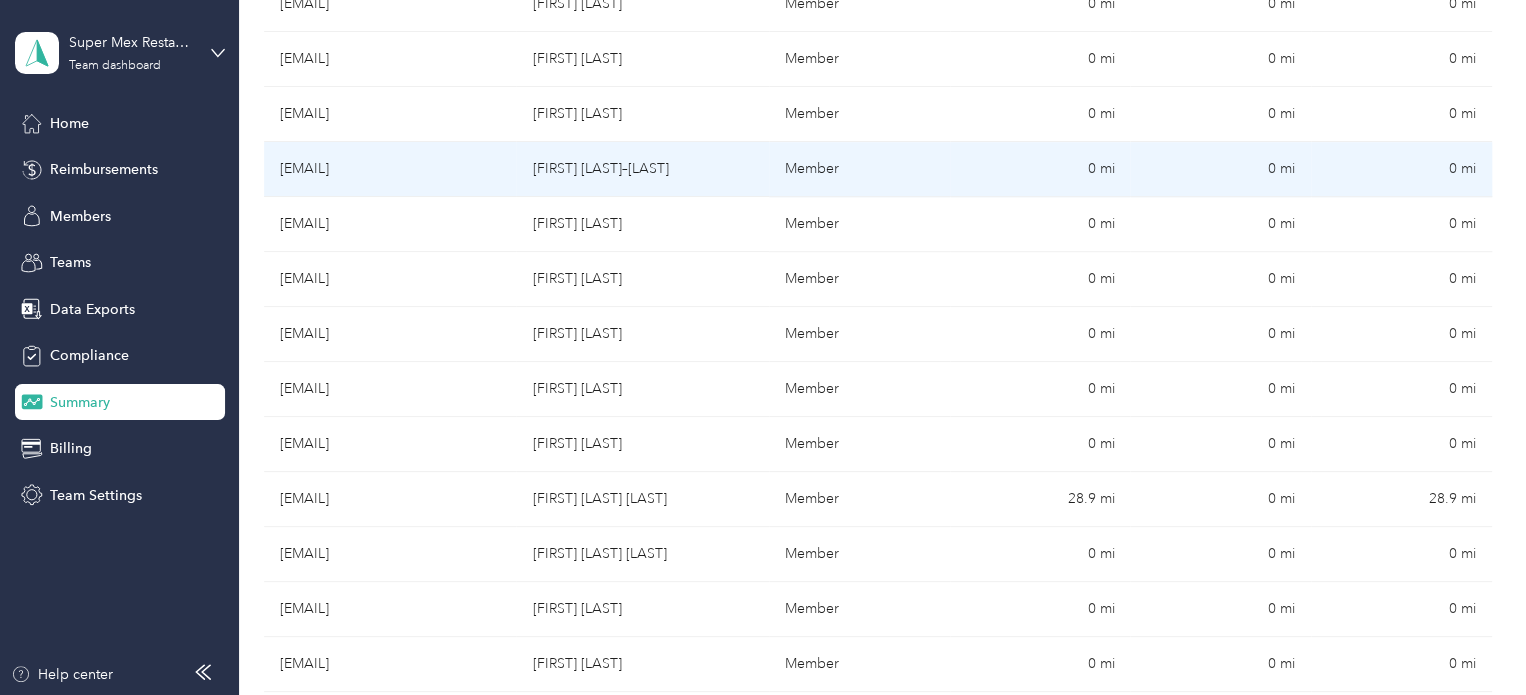 scroll, scrollTop: 1100, scrollLeft: 0, axis: vertical 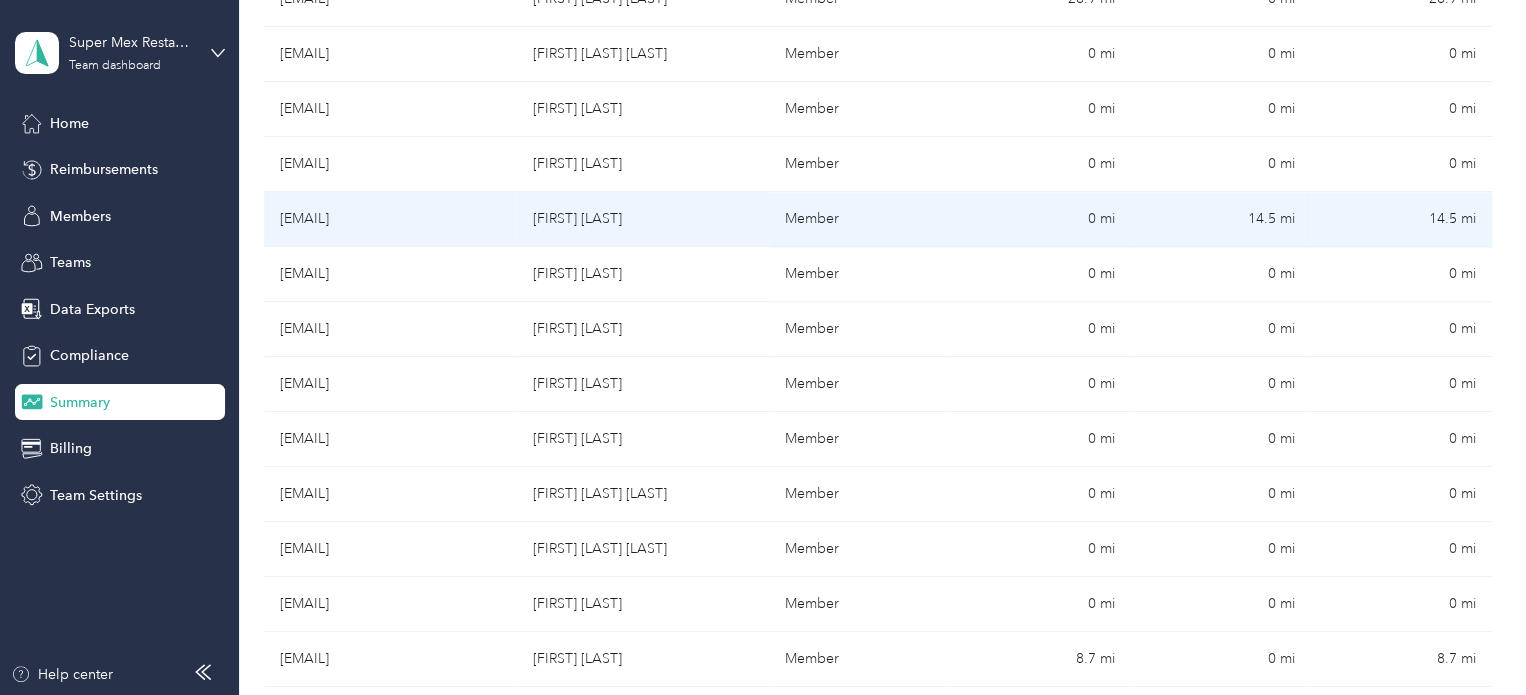 click on "14.5 mi" at bounding box center (1220, 219) 